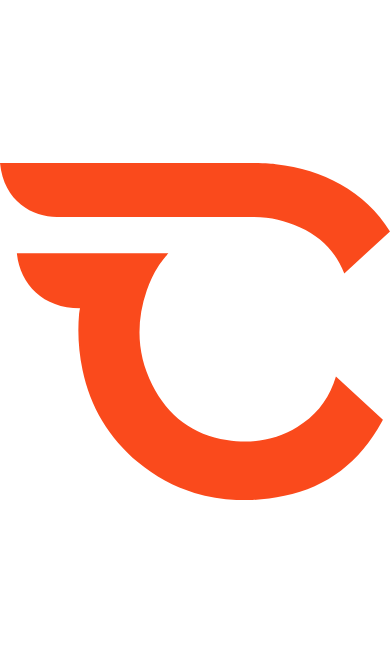 scroll, scrollTop: 0, scrollLeft: 0, axis: both 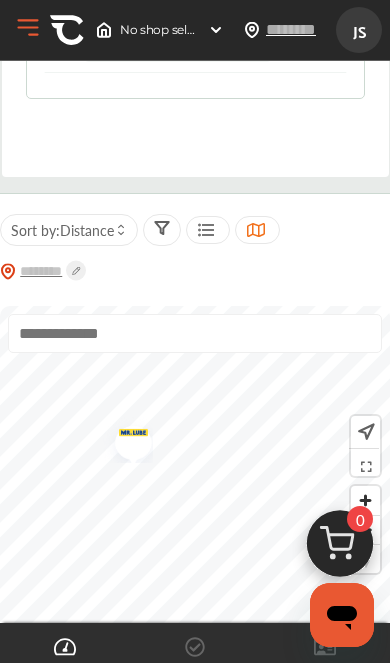 click at bounding box center (126, 439) 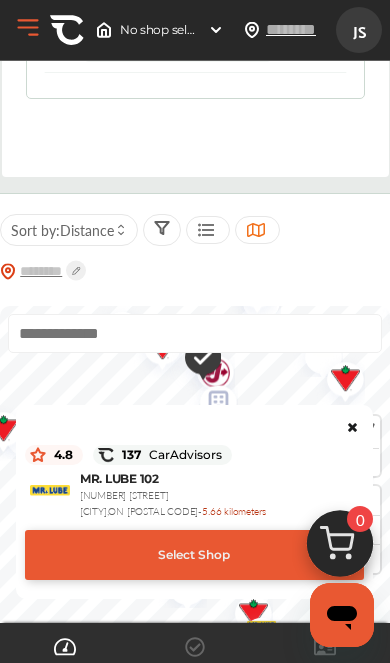 click on "Select Shop" at bounding box center (194, 555) 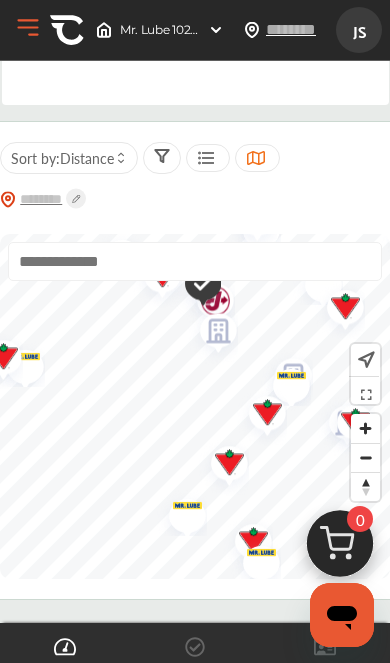 scroll, scrollTop: 444, scrollLeft: 0, axis: vertical 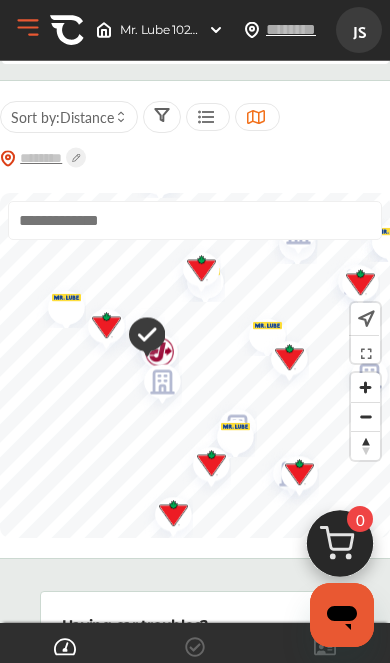 click at bounding box center (139, 337) 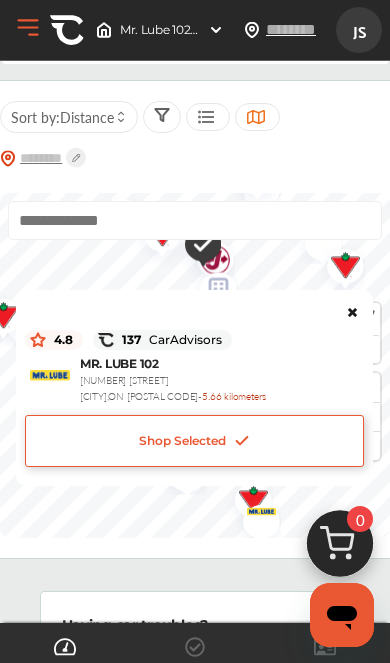 click on "Shop Selected" at bounding box center (194, 441) 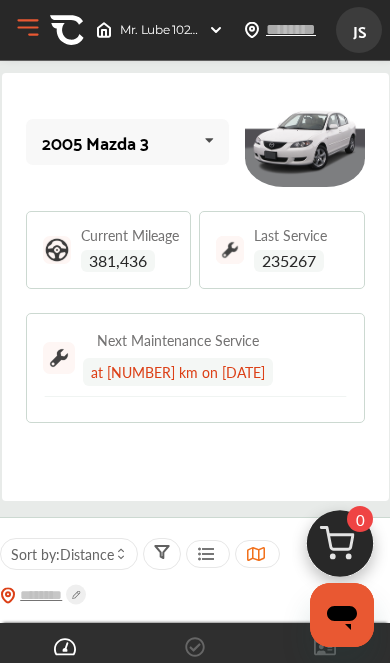 scroll, scrollTop: 0, scrollLeft: 0, axis: both 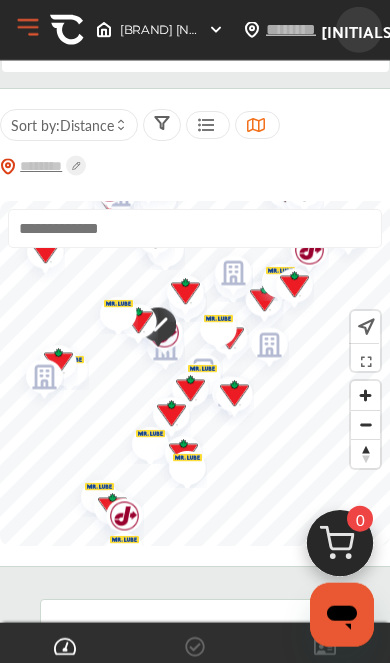 click at bounding box center [150, 327] 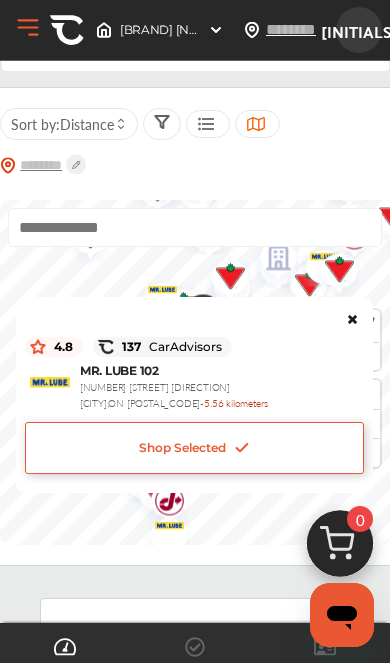 click at bounding box center (242, 448) 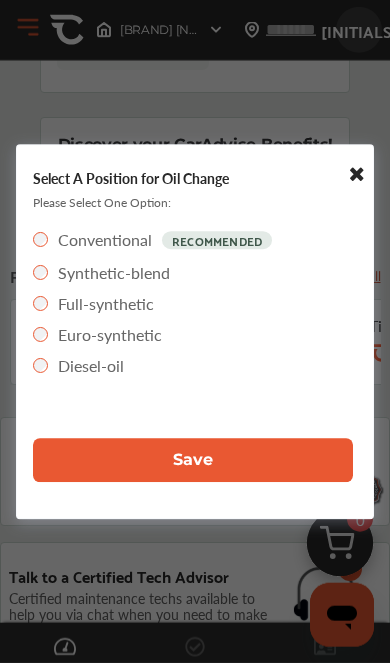 scroll, scrollTop: 1075, scrollLeft: 0, axis: vertical 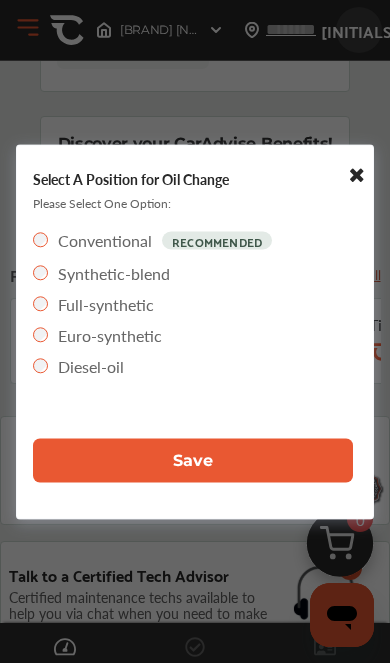 click on "Full-synthetic" at bounding box center (93, 303) 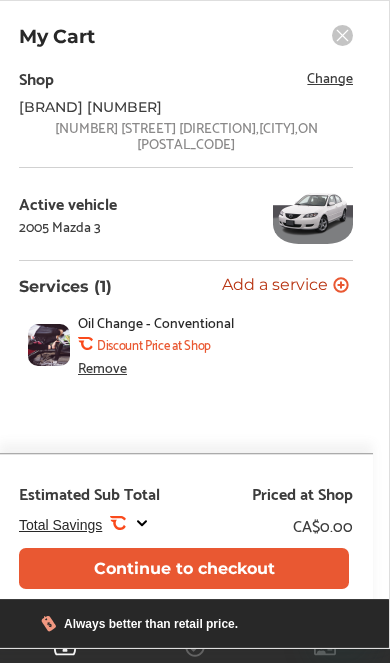 scroll, scrollTop: 0, scrollLeft: 8, axis: horizontal 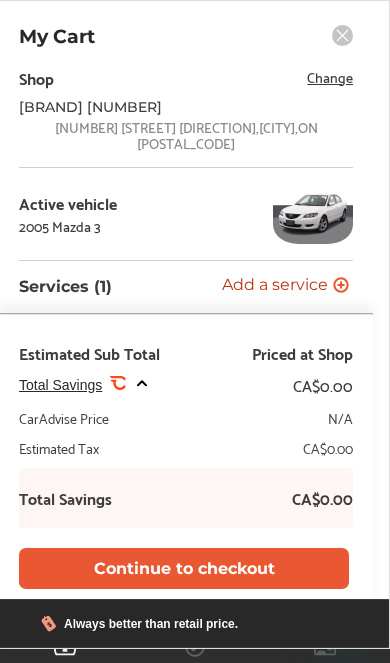 click on "Continue to checkout" at bounding box center (184, 568) 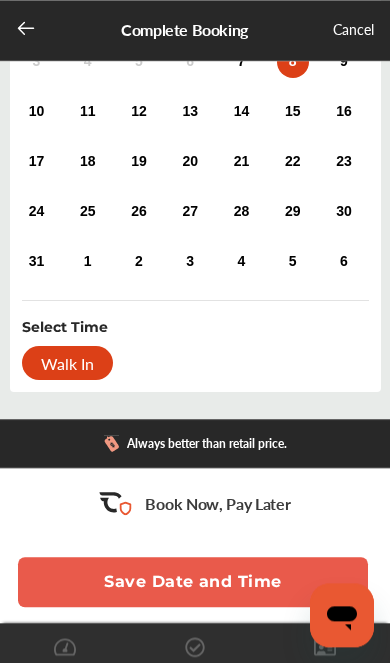 scroll, scrollTop: 289, scrollLeft: 0, axis: vertical 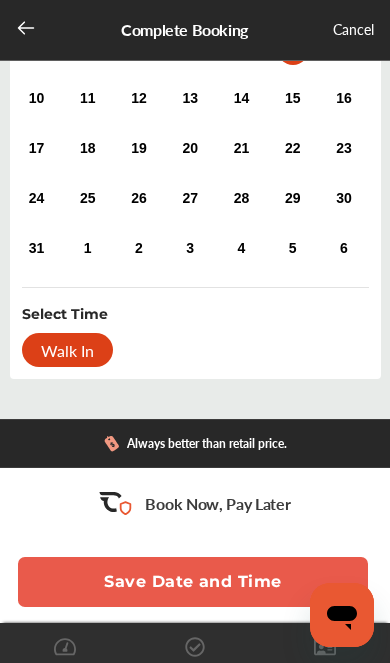click on "Walk In" at bounding box center (67, 350) 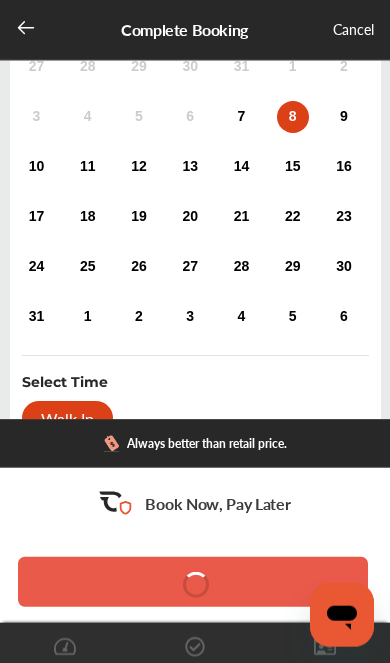 scroll, scrollTop: 250, scrollLeft: 0, axis: vertical 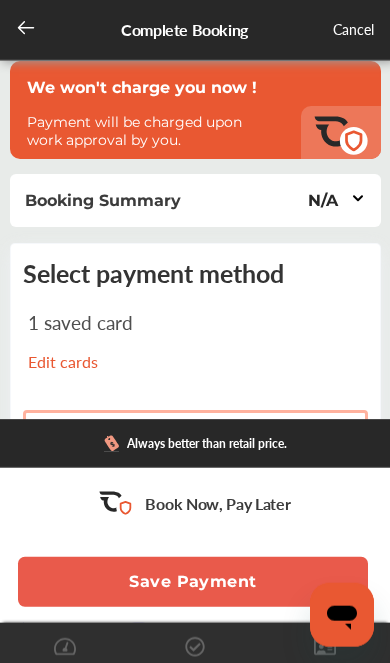 click on "N/A" at bounding box center [335, 200] 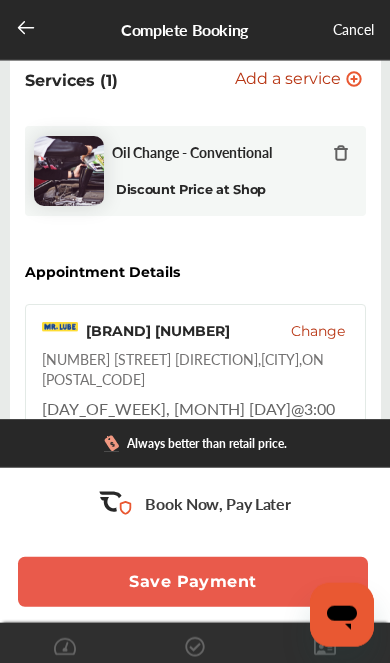 scroll, scrollTop: 175, scrollLeft: 0, axis: vertical 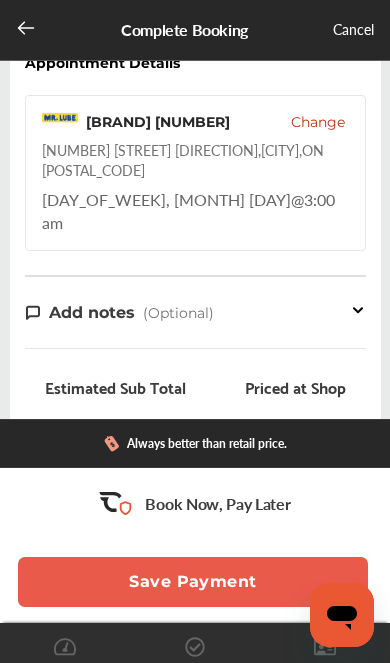 click on "Change" at bounding box center (318, 122) 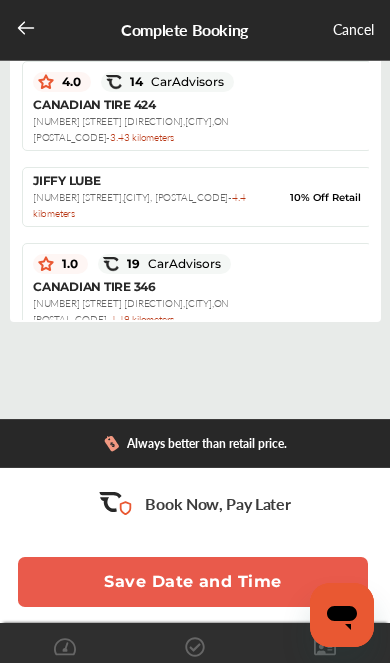 click on "[BRAND] [NUMBER] [STREET] [CITY], [POSTAL_CODE] - [DISTANCE]" at bounding box center (146, 197) 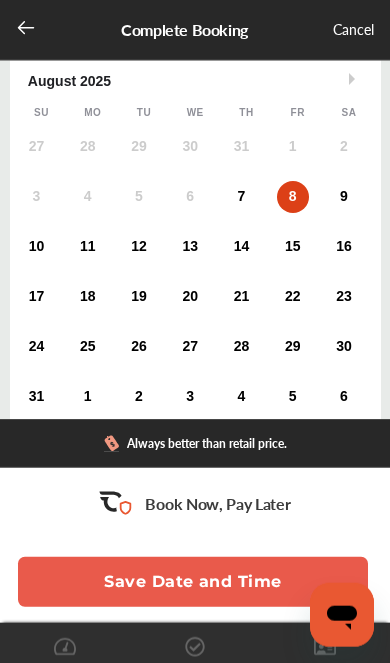 scroll, scrollTop: 142, scrollLeft: 0, axis: vertical 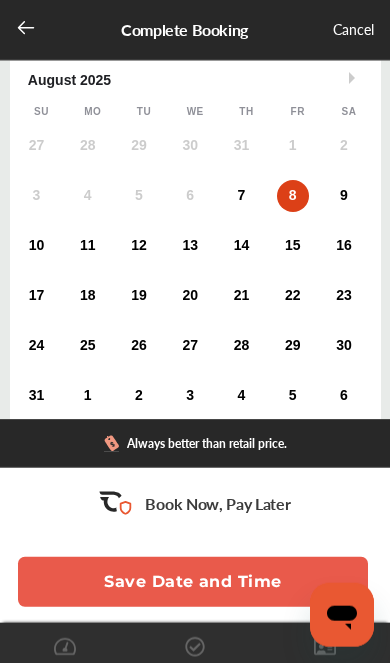 click on "9" at bounding box center (344, 196) 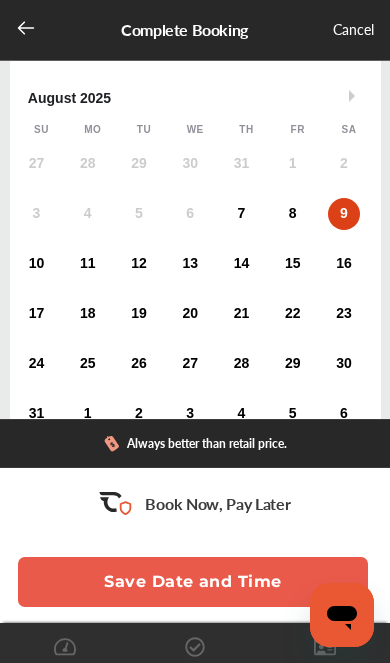 scroll, scrollTop: 127, scrollLeft: 0, axis: vertical 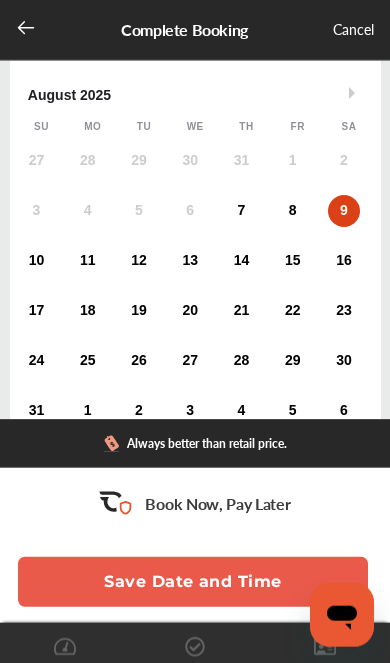 click on "10" at bounding box center (36, 261) 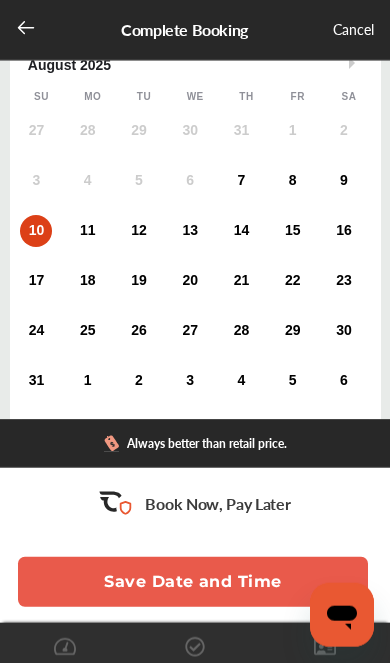scroll, scrollTop: 158, scrollLeft: 0, axis: vertical 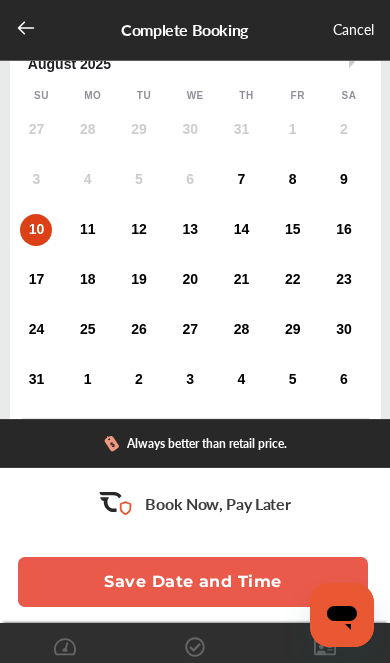 click on "11" at bounding box center [88, 230] 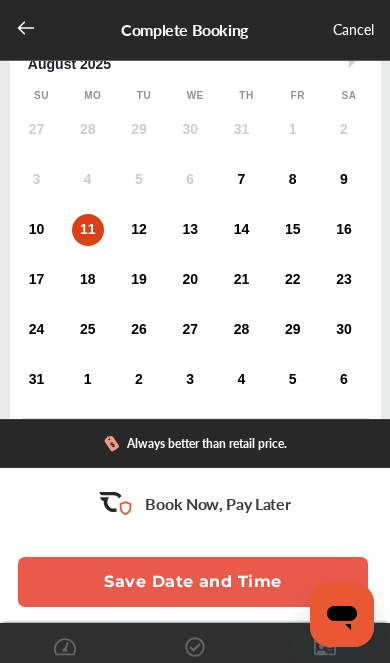 click on "10" at bounding box center (36, 230) 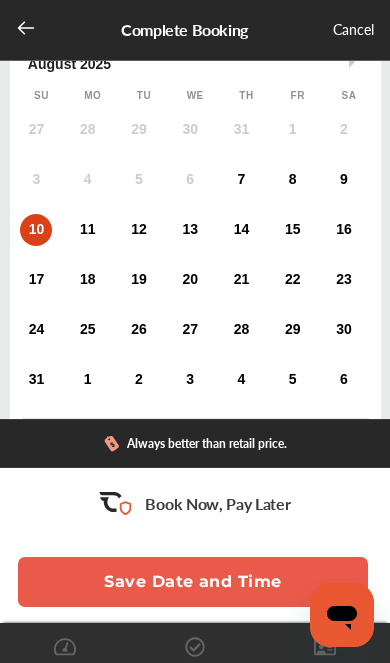 click on "Save Date and Time" at bounding box center (193, 582) 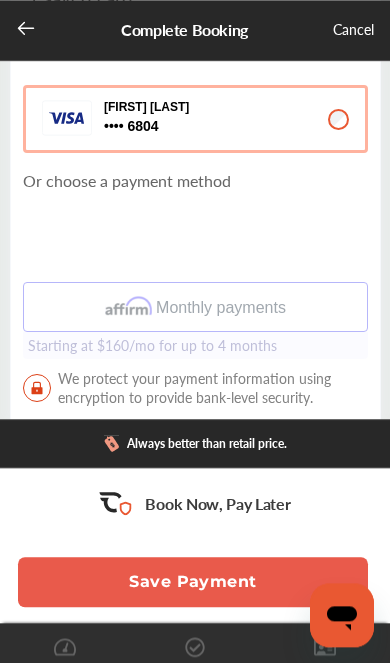 scroll, scrollTop: 341, scrollLeft: 0, axis: vertical 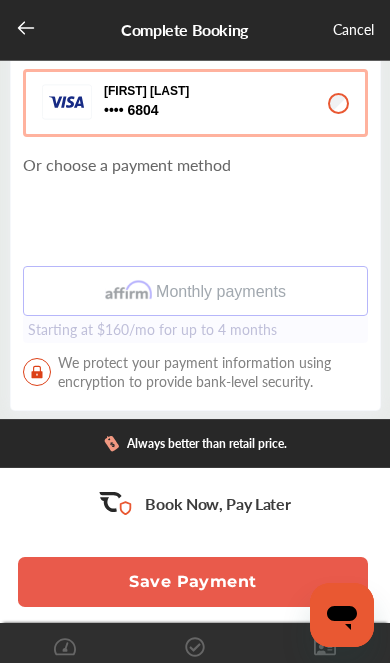 click on "Save Payment" at bounding box center (193, 582) 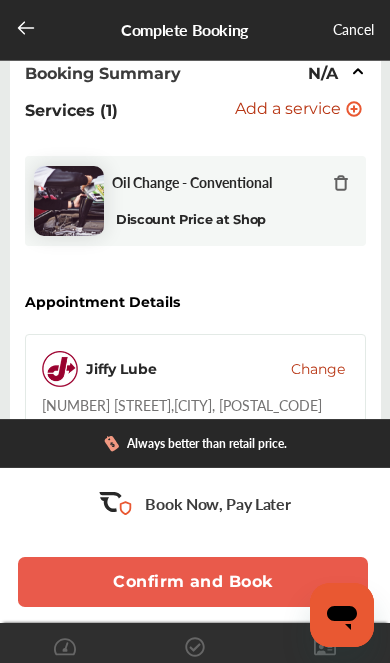 scroll, scrollTop: 2, scrollLeft: 0, axis: vertical 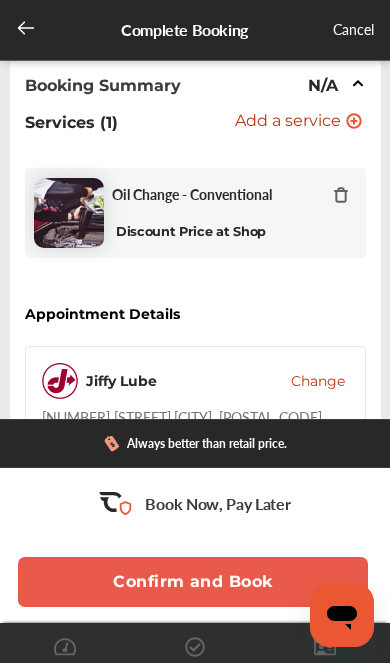 click on "Confirm and Book" at bounding box center (193, 582) 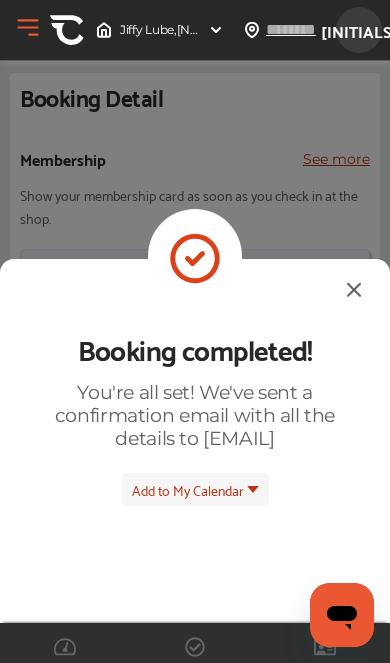 scroll, scrollTop: 0, scrollLeft: 0, axis: both 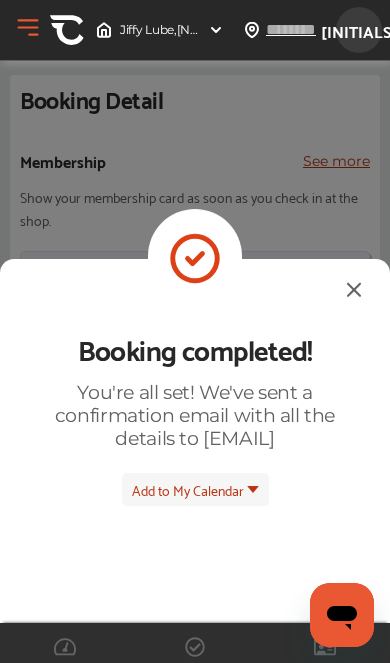 click at bounding box center (354, 289) 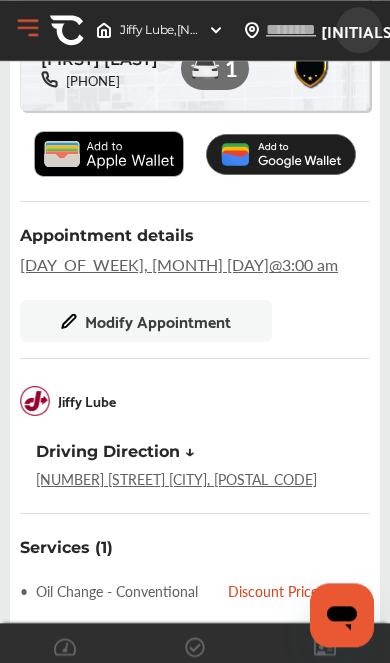 scroll, scrollTop: 331, scrollLeft: 0, axis: vertical 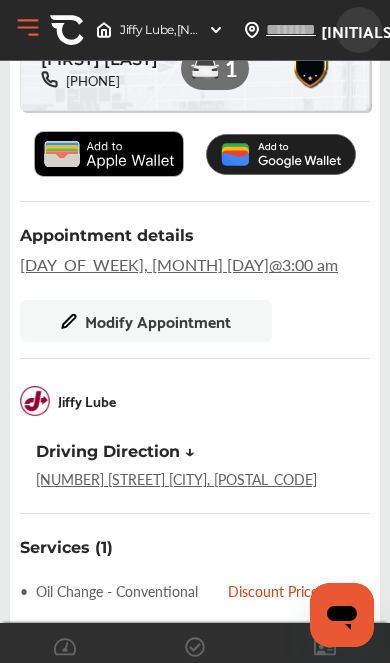click on "[NUMBER] [STREET] [CITY], [POSTAL_CODE]" at bounding box center (176, 479) 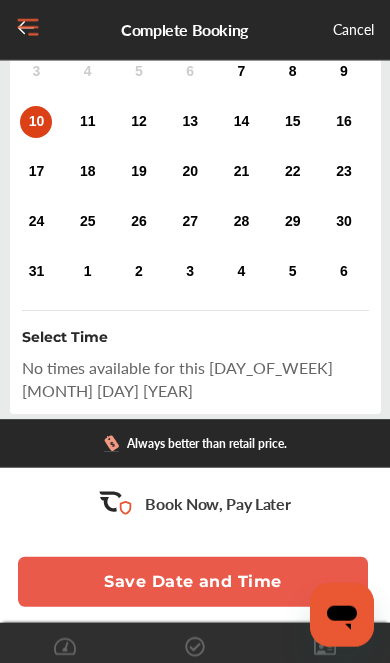 scroll, scrollTop: 287, scrollLeft: 0, axis: vertical 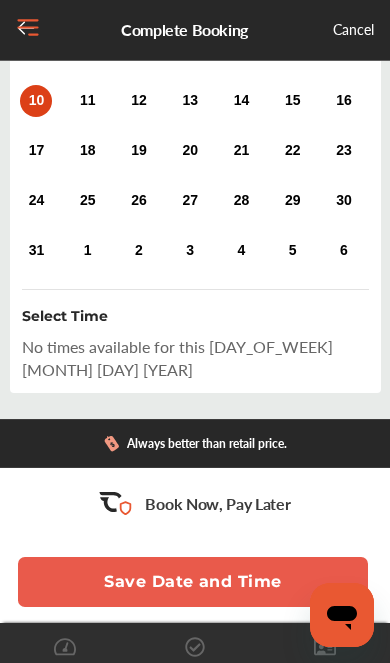 click on "Cancel" at bounding box center [353, 30] 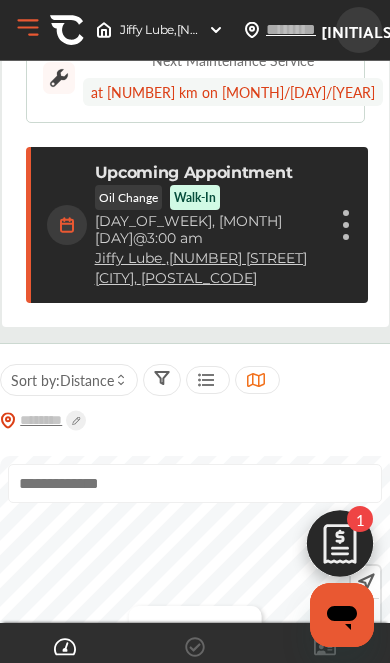 scroll, scrollTop: 0, scrollLeft: 0, axis: both 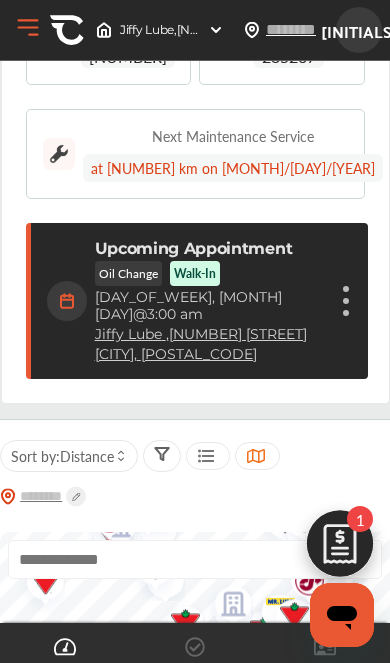 click on "Cancel appointment Modify appointment Show details" at bounding box center (346, 301) 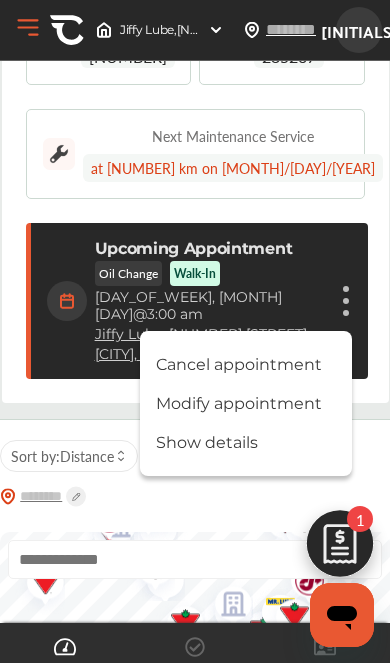 click on "Cancel appointment" at bounding box center (246, 364) 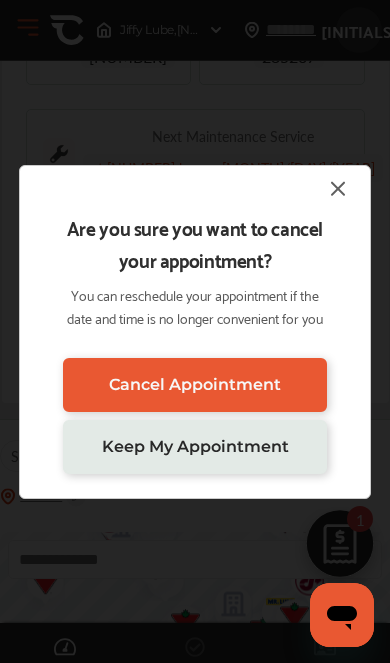 click on "Cancel Appointment" at bounding box center [195, 384] 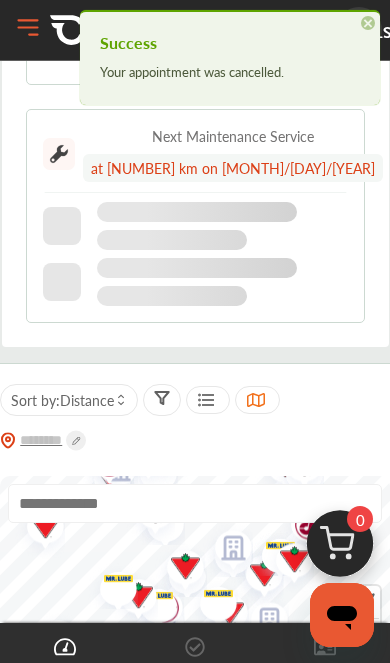 scroll, scrollTop: 75, scrollLeft: 0, axis: vertical 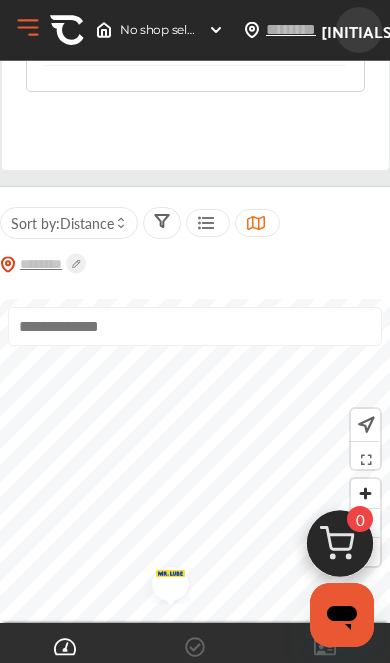 click at bounding box center (163, 580) 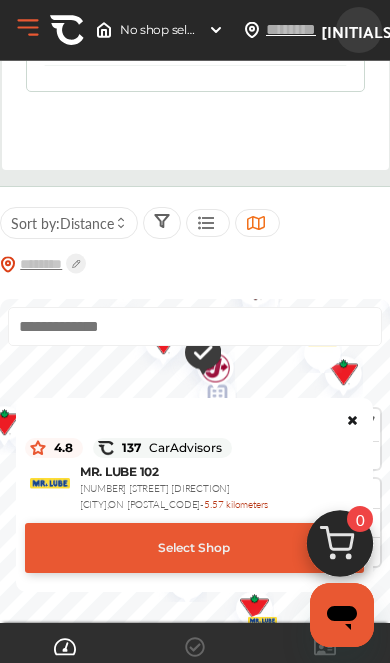 click on "Select Shop" at bounding box center (194, 548) 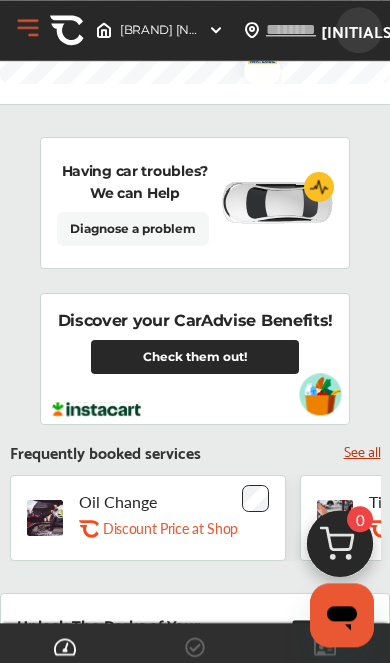 scroll, scrollTop: 898, scrollLeft: 0, axis: vertical 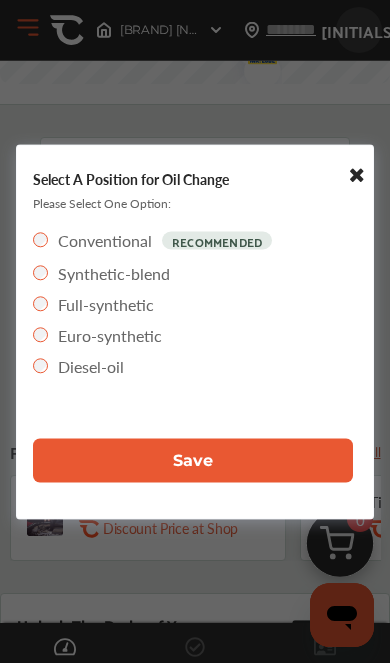 click on "Save" at bounding box center [193, 460] 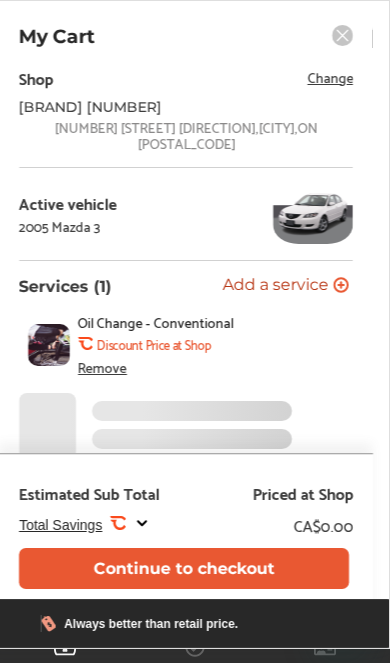 scroll, scrollTop: 0, scrollLeft: 0, axis: both 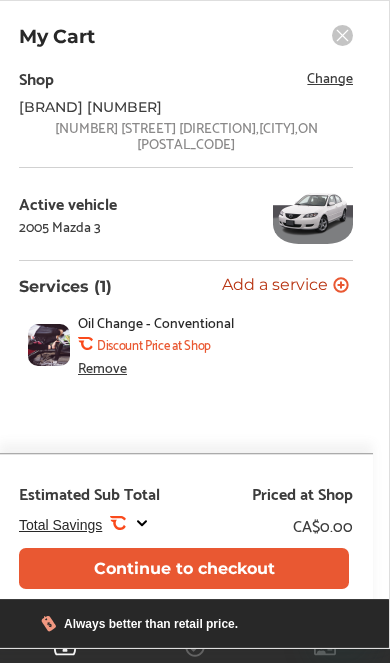 click on "Continue to checkout" at bounding box center (184, 568) 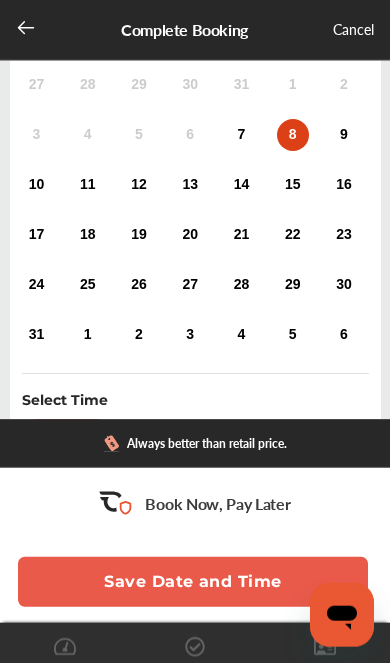 scroll, scrollTop: 204, scrollLeft: 0, axis: vertical 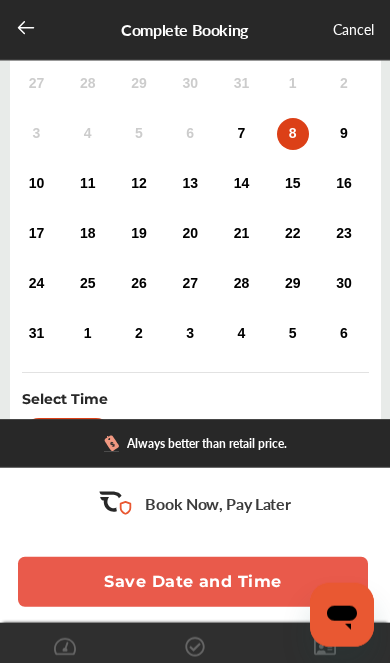 click on "10" at bounding box center (36, 184) 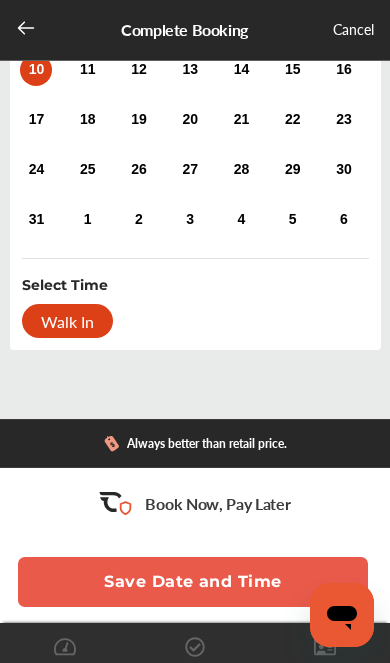 scroll, scrollTop: 357, scrollLeft: 0, axis: vertical 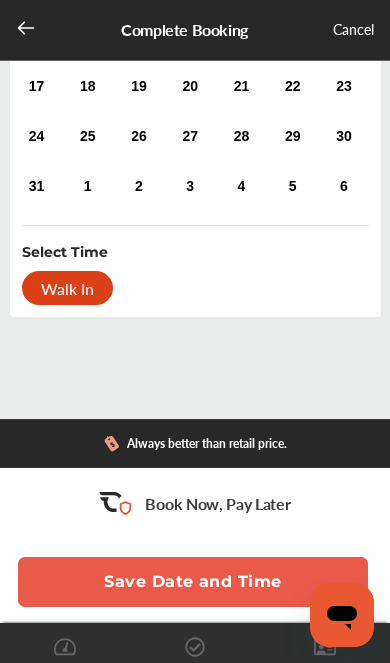click on "Save Date and Time" at bounding box center (193, 582) 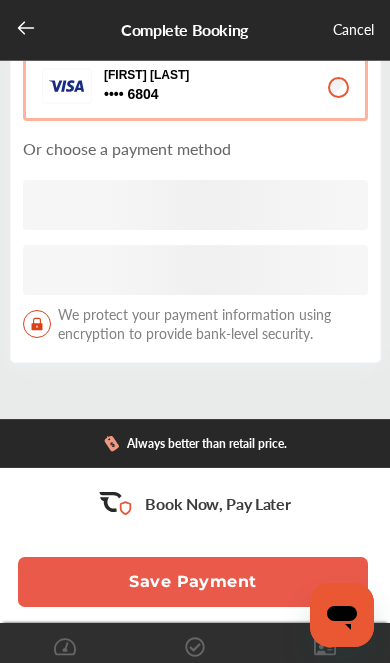 scroll, scrollTop: 0, scrollLeft: 0, axis: both 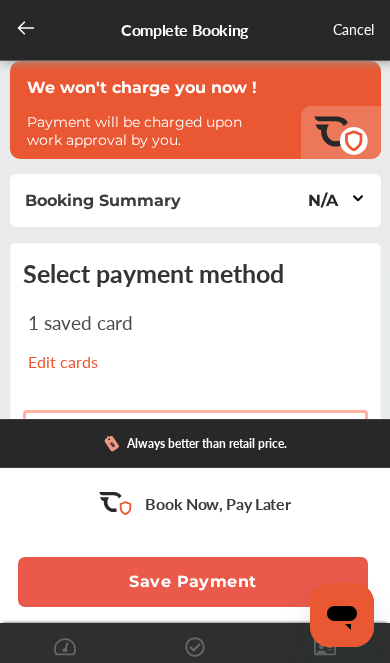 click on "Save Payment" at bounding box center [193, 582] 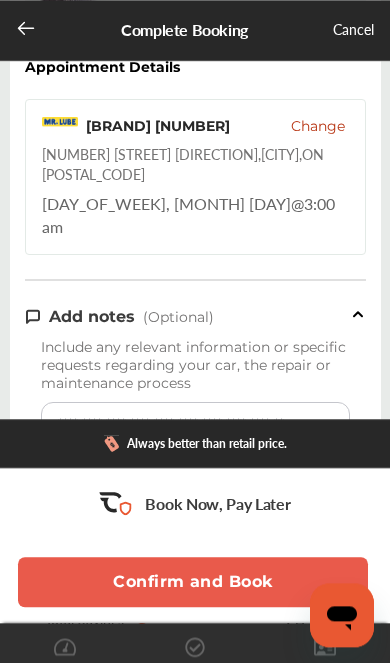 scroll, scrollTop: 251, scrollLeft: 0, axis: vertical 